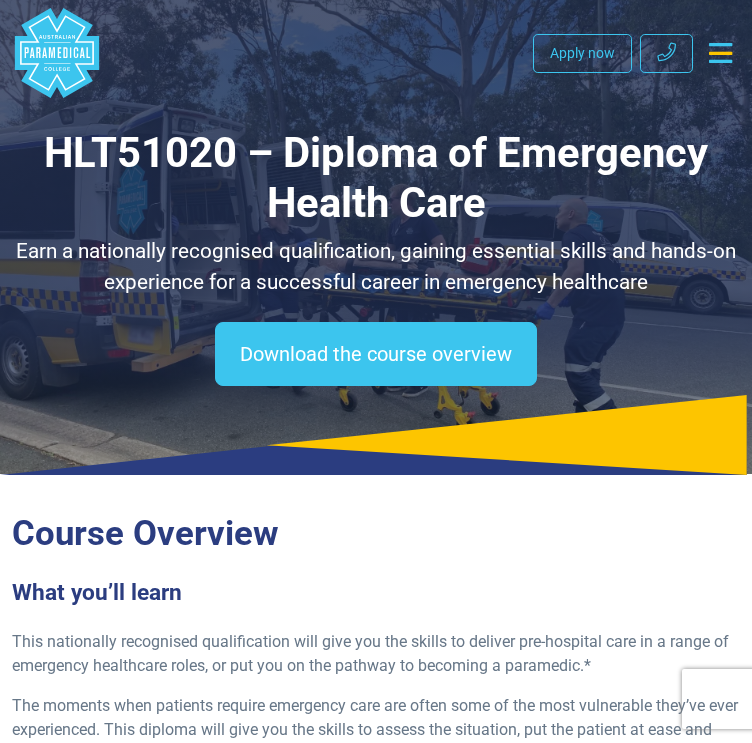 scroll, scrollTop: 0, scrollLeft: 0, axis: both 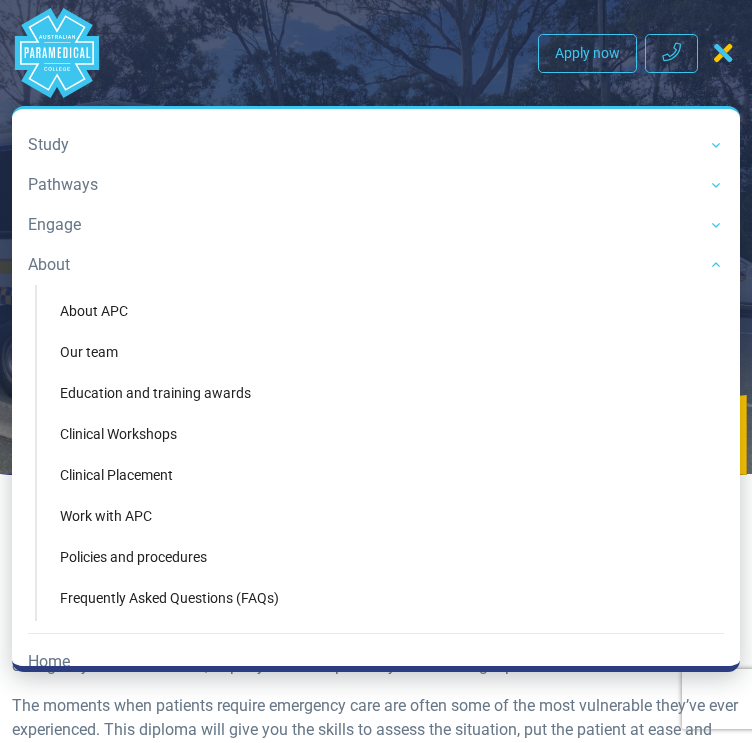 click on "About" at bounding box center [376, 265] 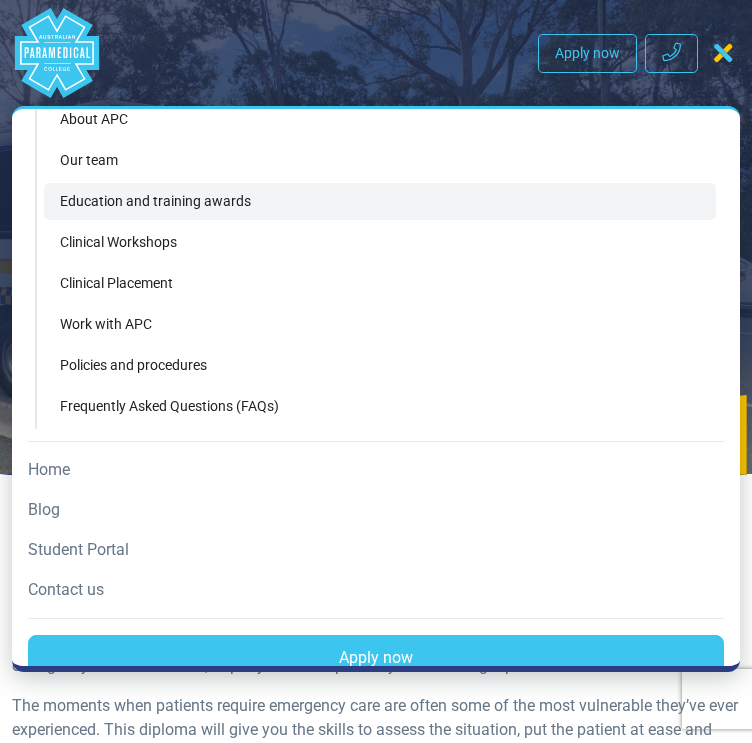 scroll, scrollTop: 200, scrollLeft: 0, axis: vertical 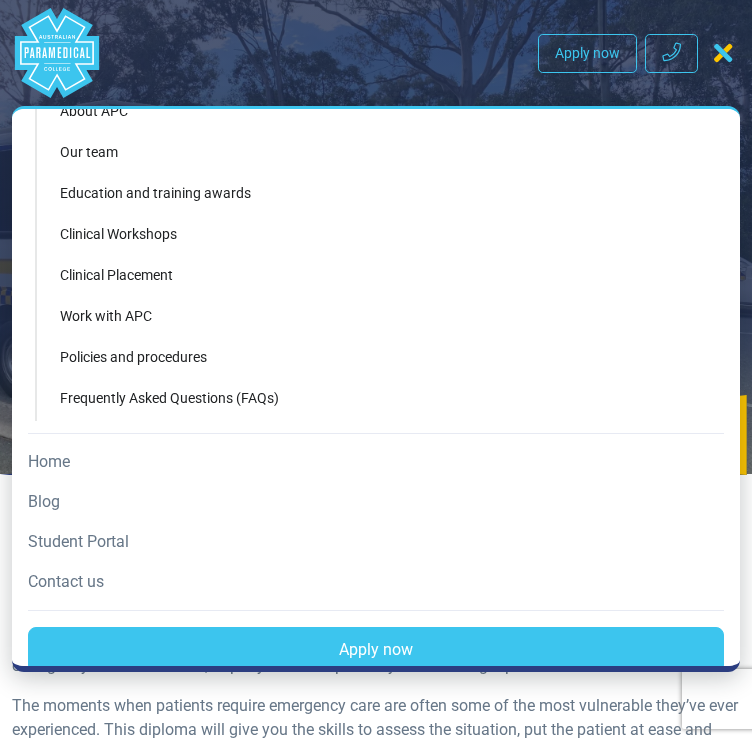 click on "Contact us" at bounding box center [376, 582] 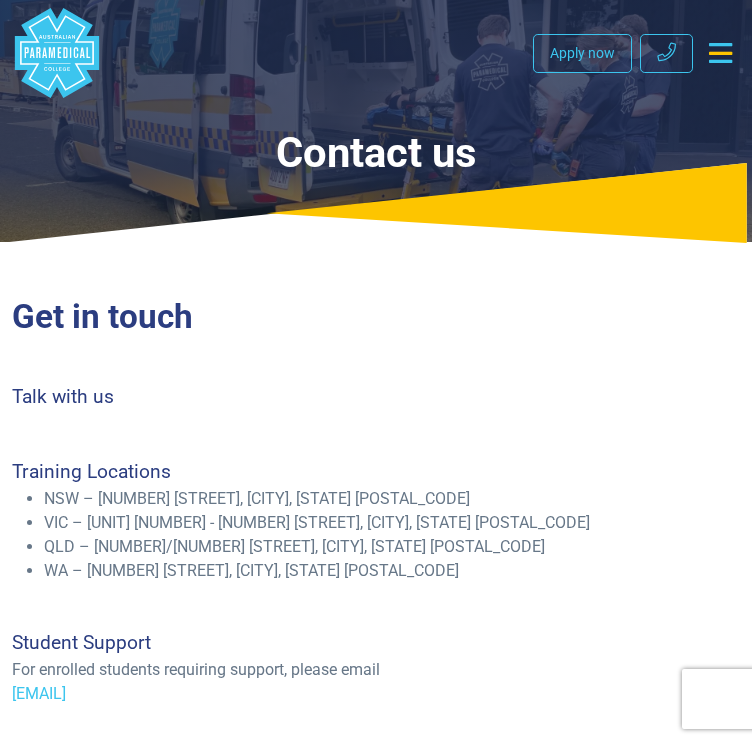 scroll, scrollTop: 0, scrollLeft: 0, axis: both 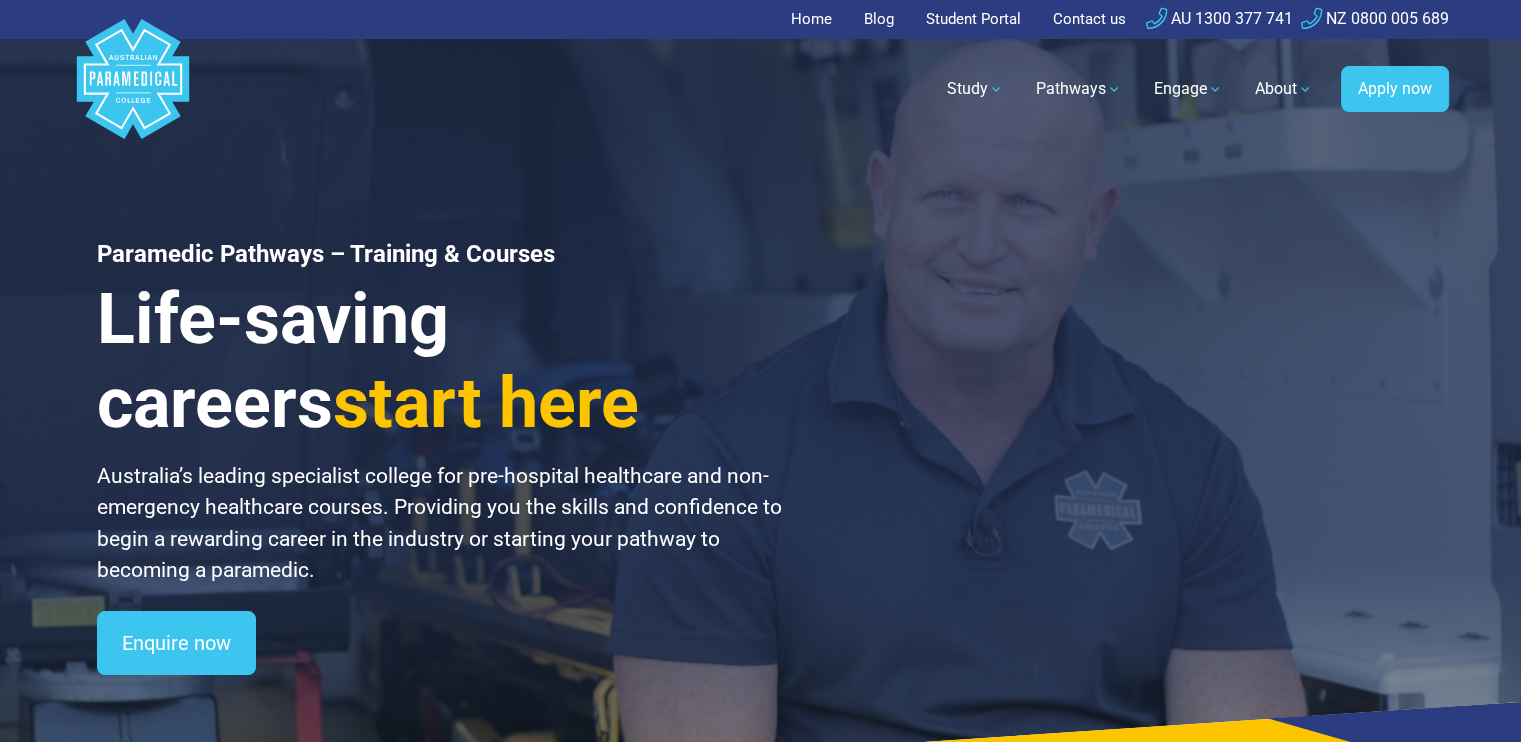 click on "Contact us" at bounding box center [1089, 19] 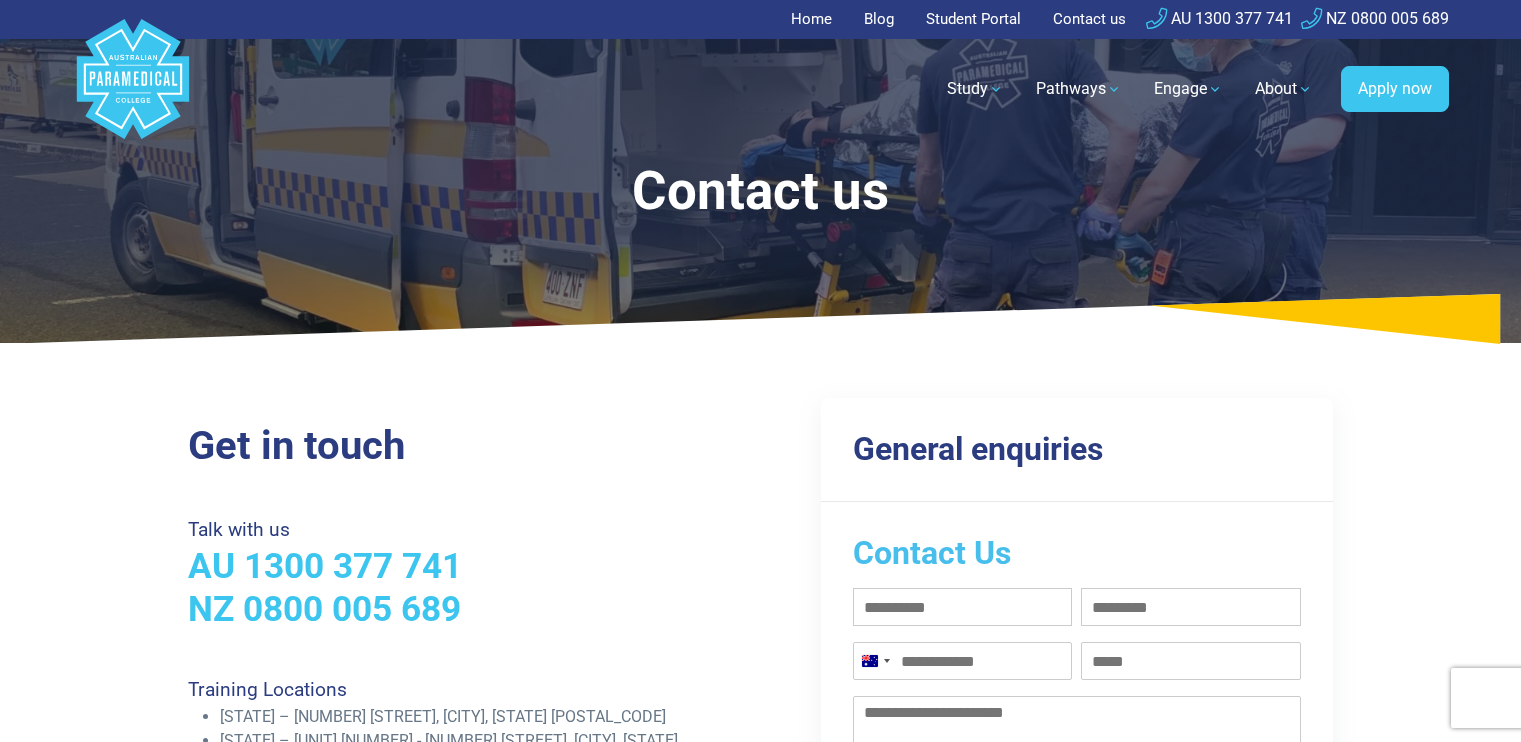 scroll, scrollTop: 0, scrollLeft: 0, axis: both 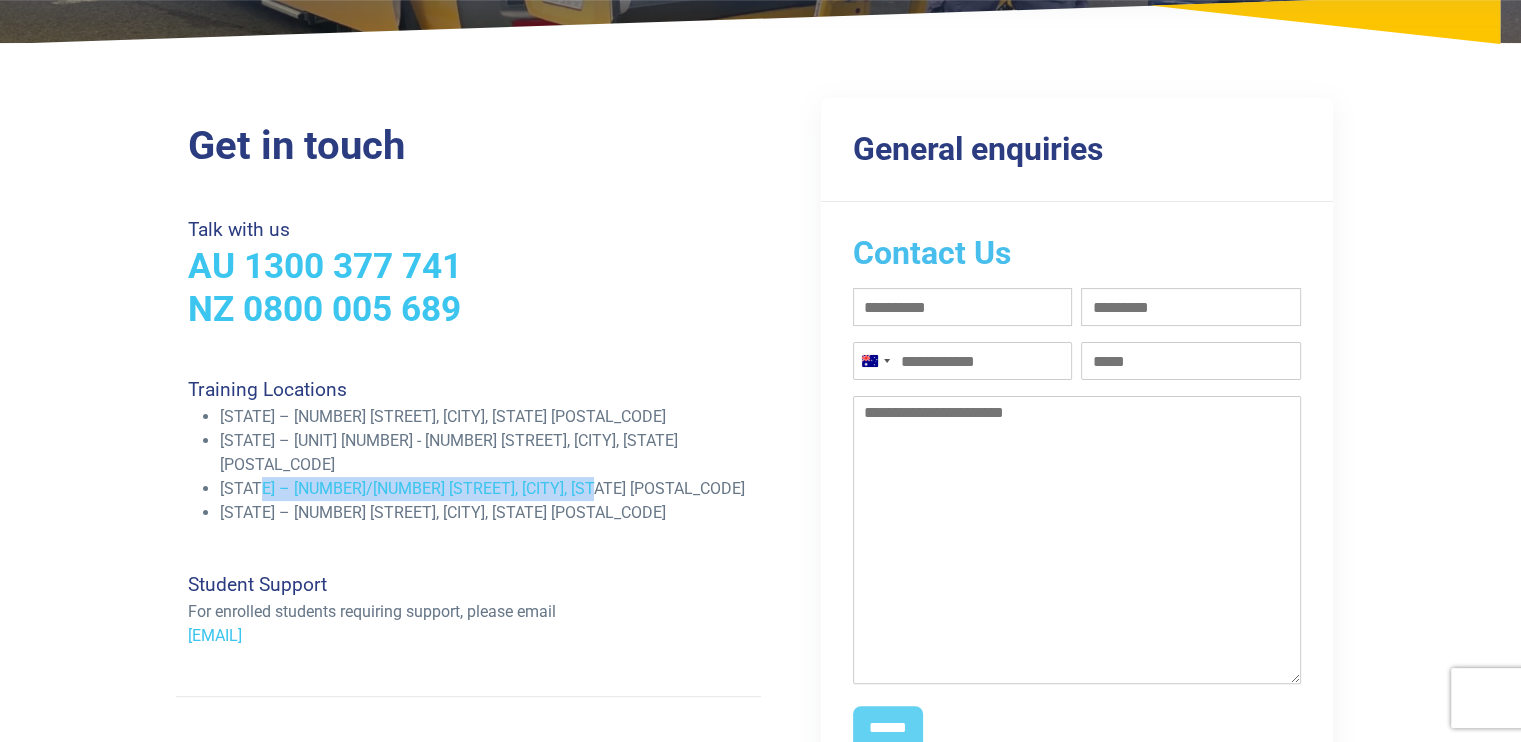 drag, startPoint x: 265, startPoint y: 467, endPoint x: 602, endPoint y: 462, distance: 337.03708 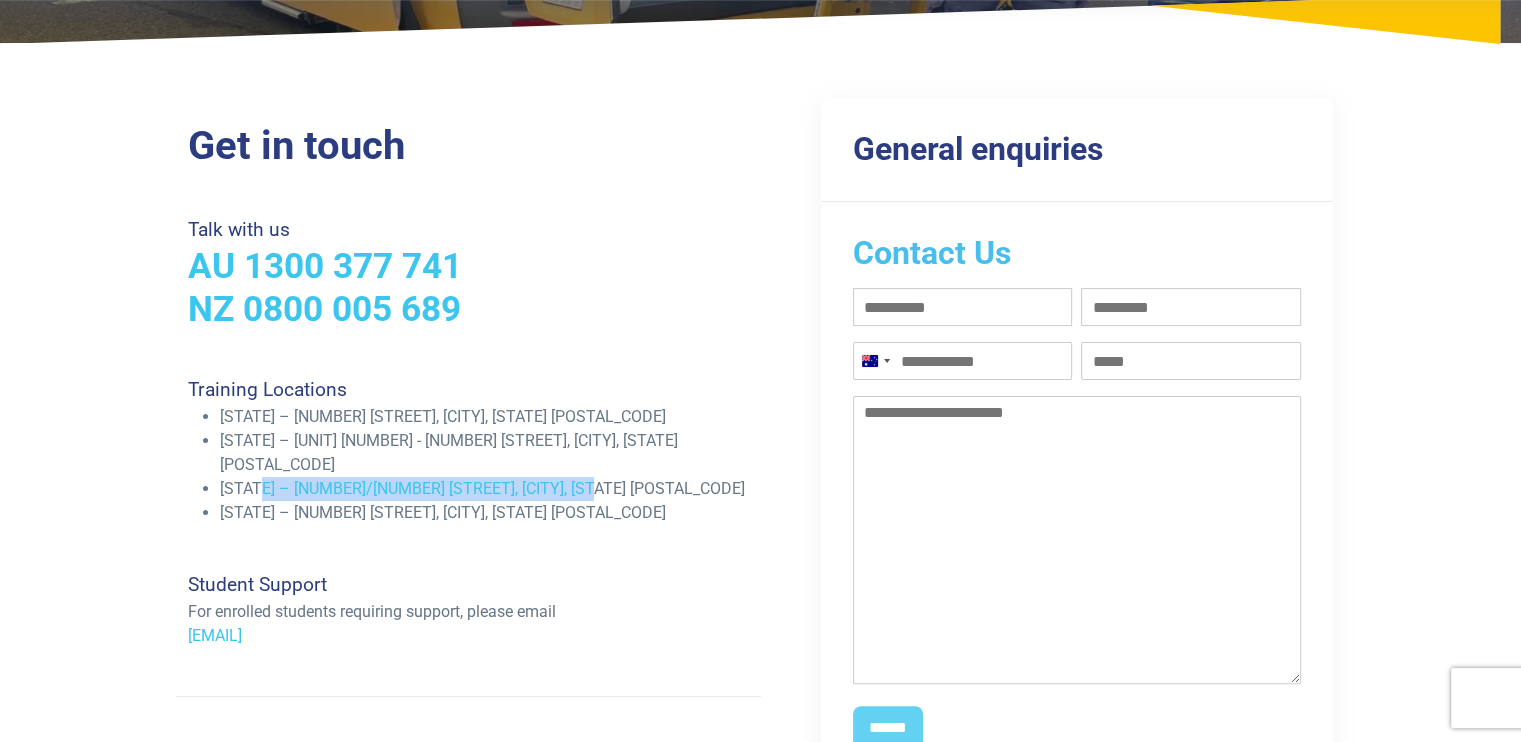click on "[STATE] – [NUMBER]/[NUMBER] [STREET], [CITY], [STATE] [POSTAL_CODE]" at bounding box center (484, 489) 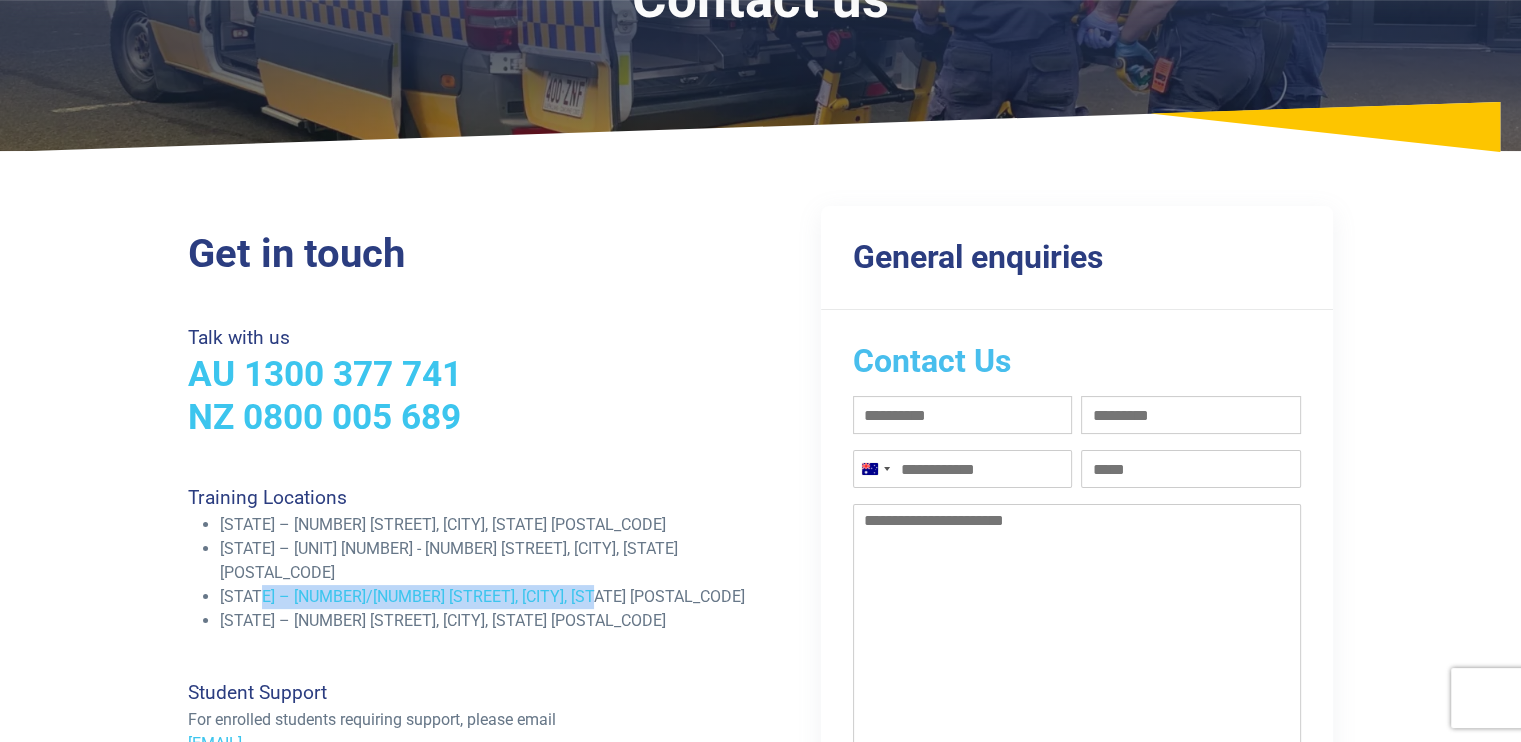 scroll, scrollTop: 200, scrollLeft: 0, axis: vertical 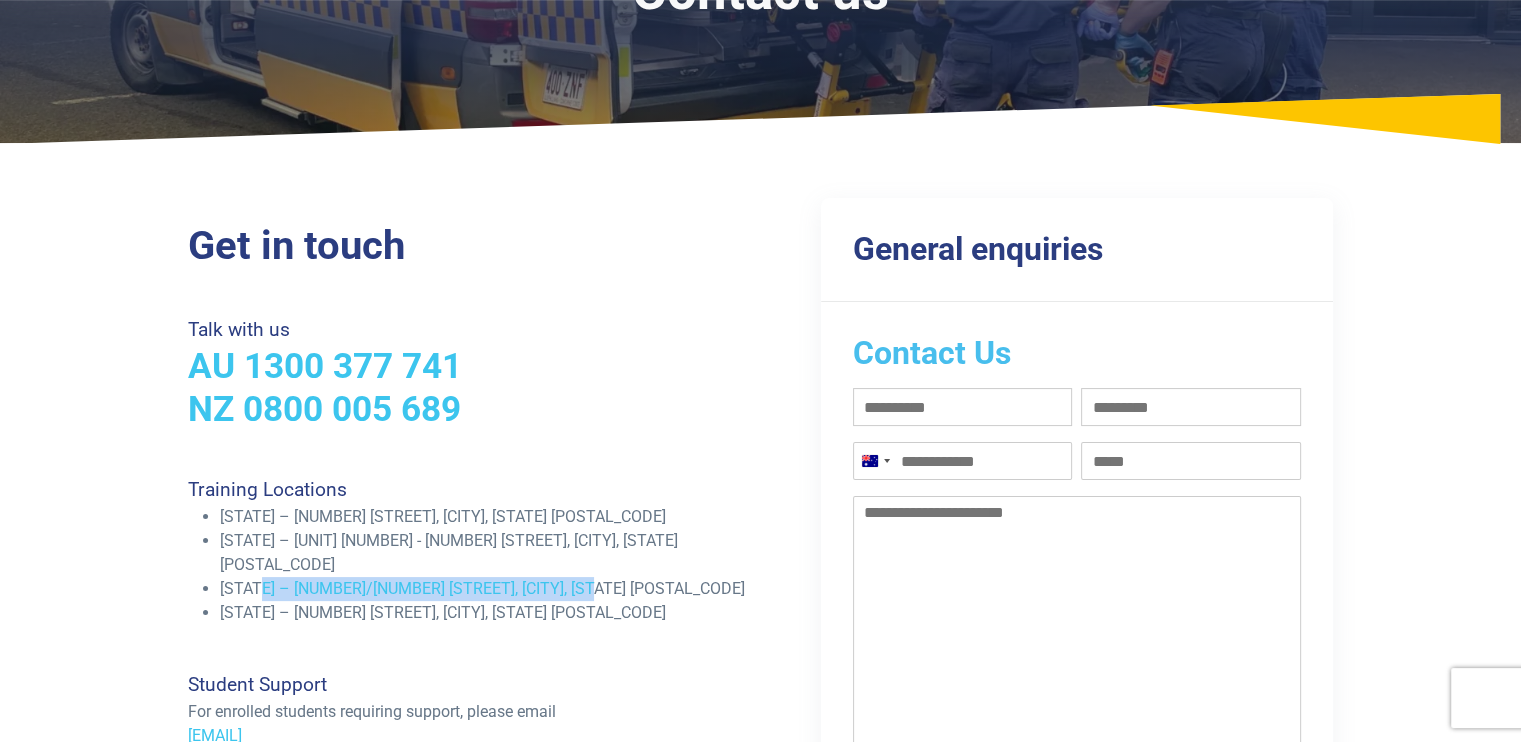 copy on "1/20 Kortum Drive, Burleigh Heads, QLD 4220" 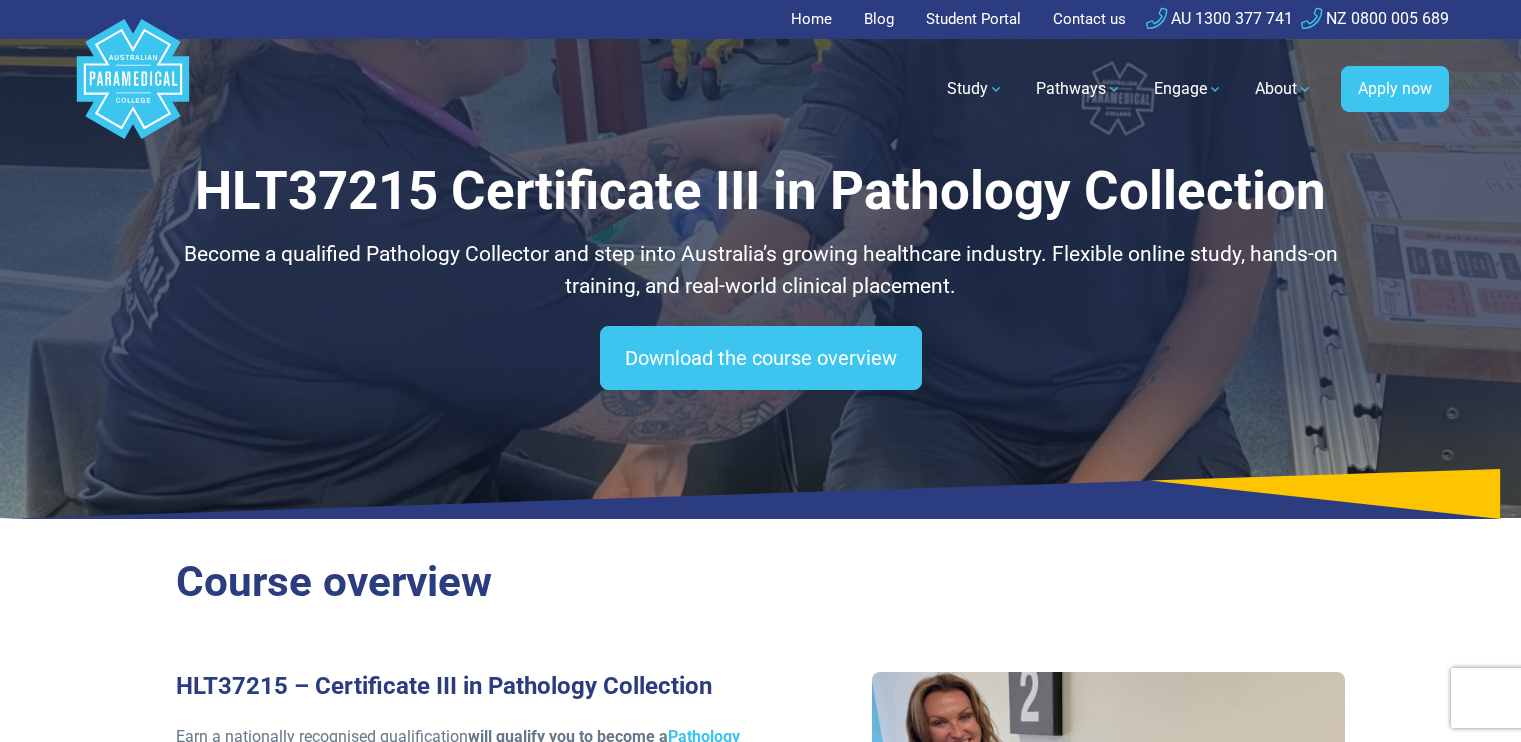 scroll, scrollTop: 0, scrollLeft: 0, axis: both 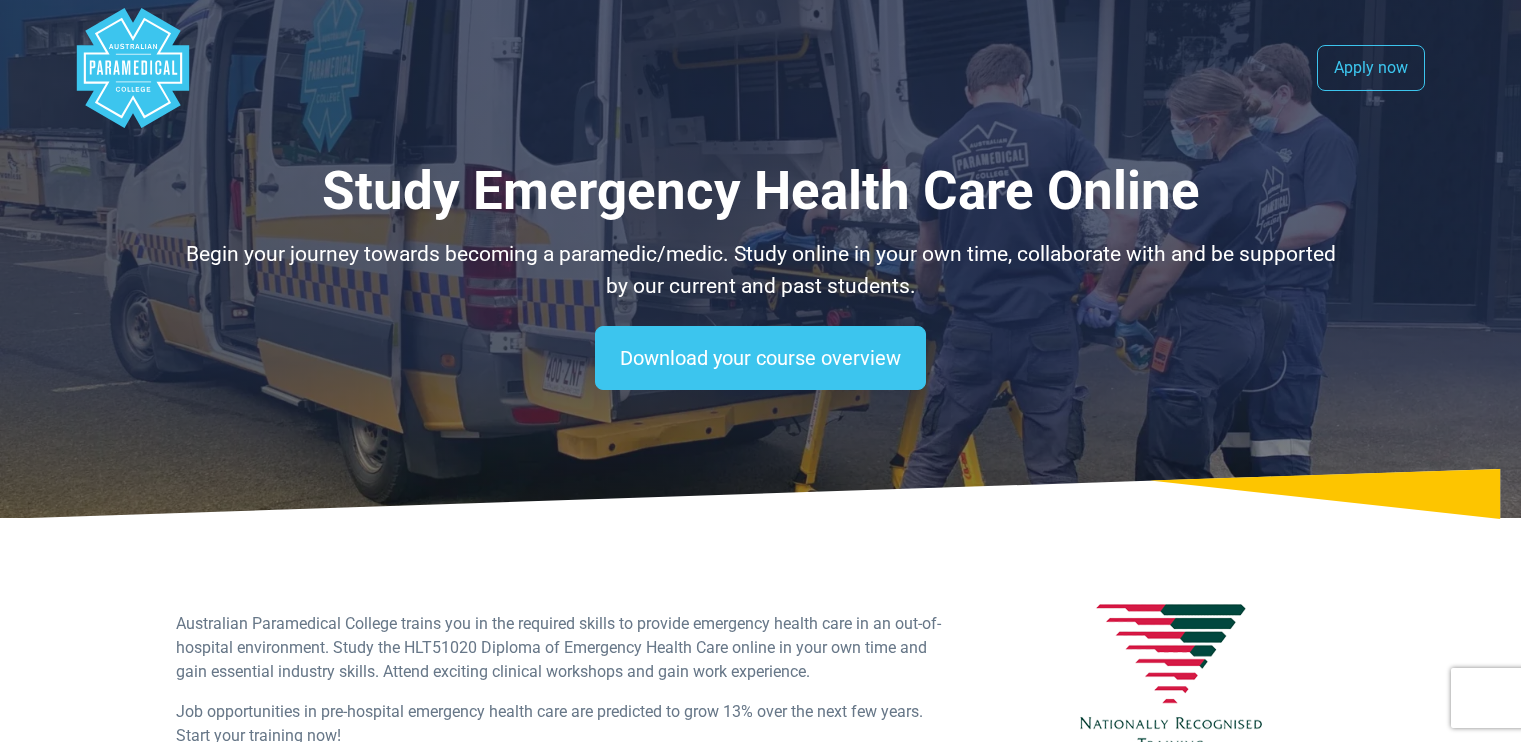 select on "**********" 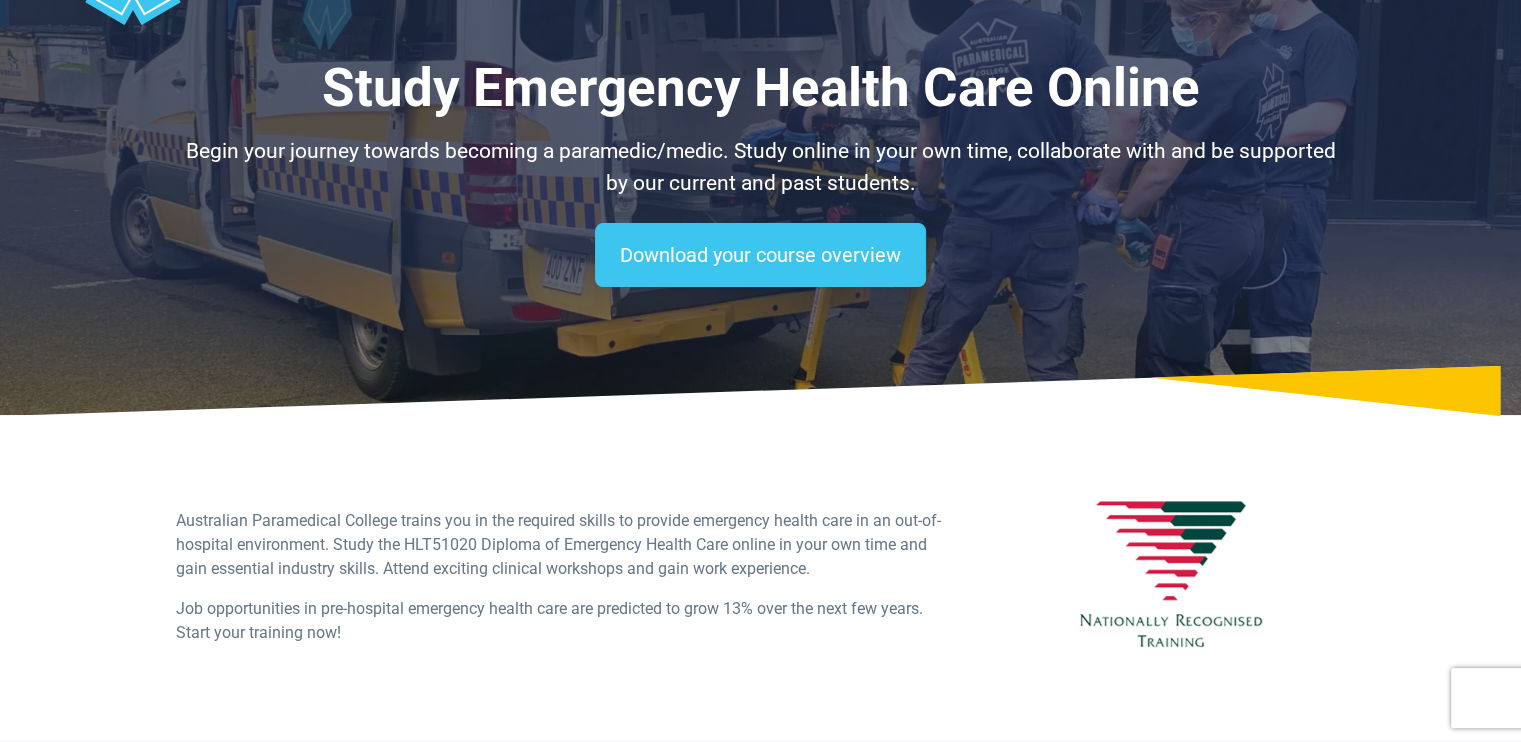 scroll, scrollTop: 0, scrollLeft: 0, axis: both 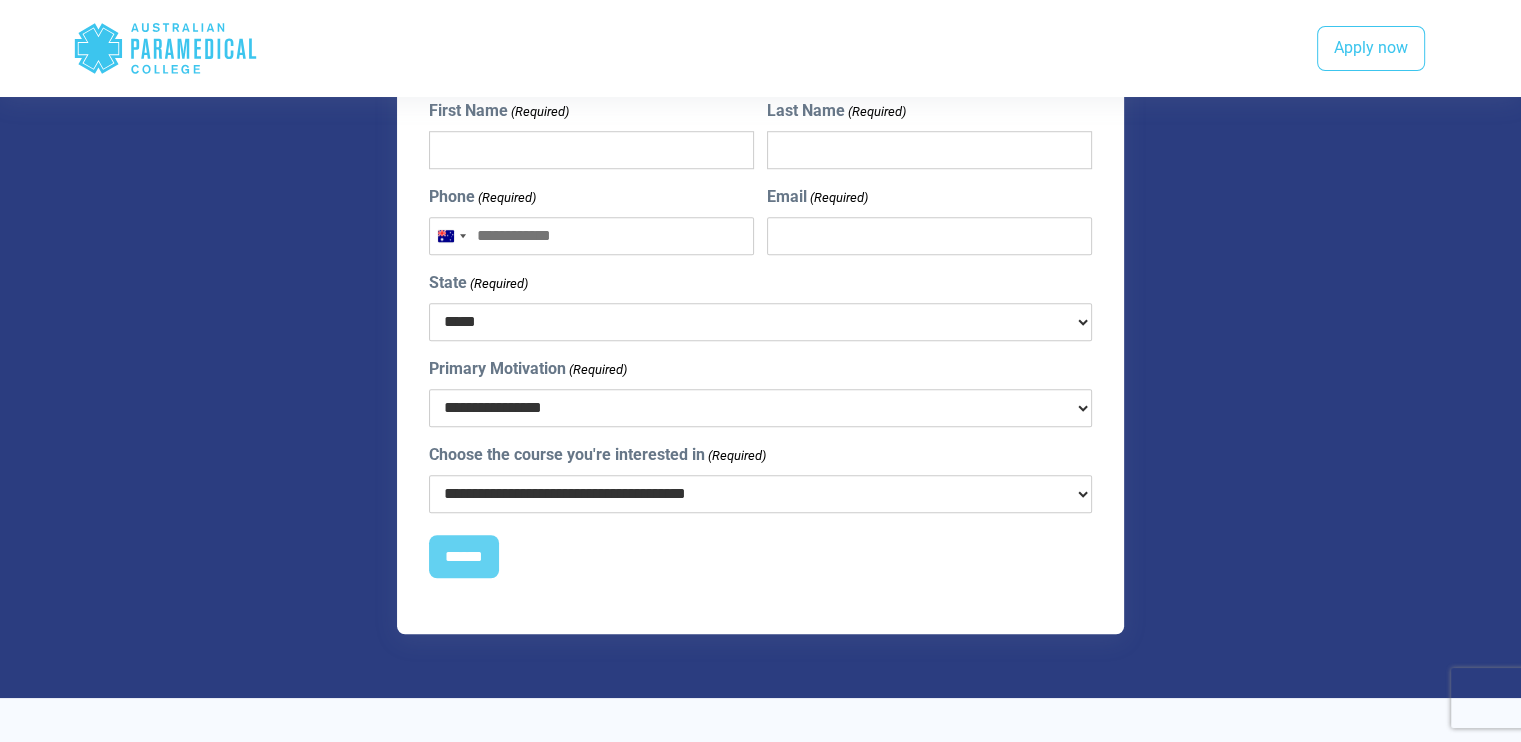 drag, startPoint x: 634, startPoint y: 315, endPoint x: 629, endPoint y: 330, distance: 15.811388 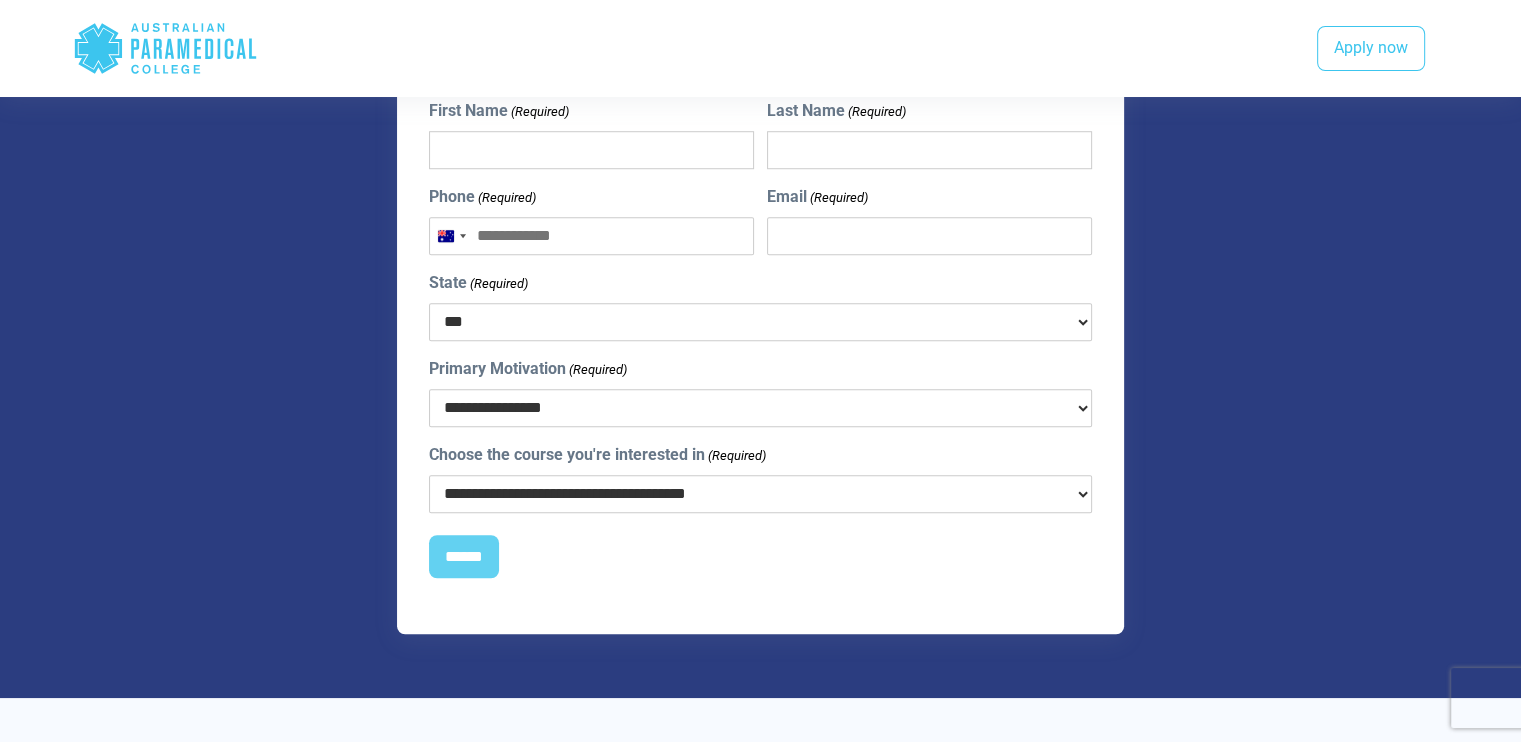 click on "***** *** *** *** ** ** *** ** ***" at bounding box center (761, 322) 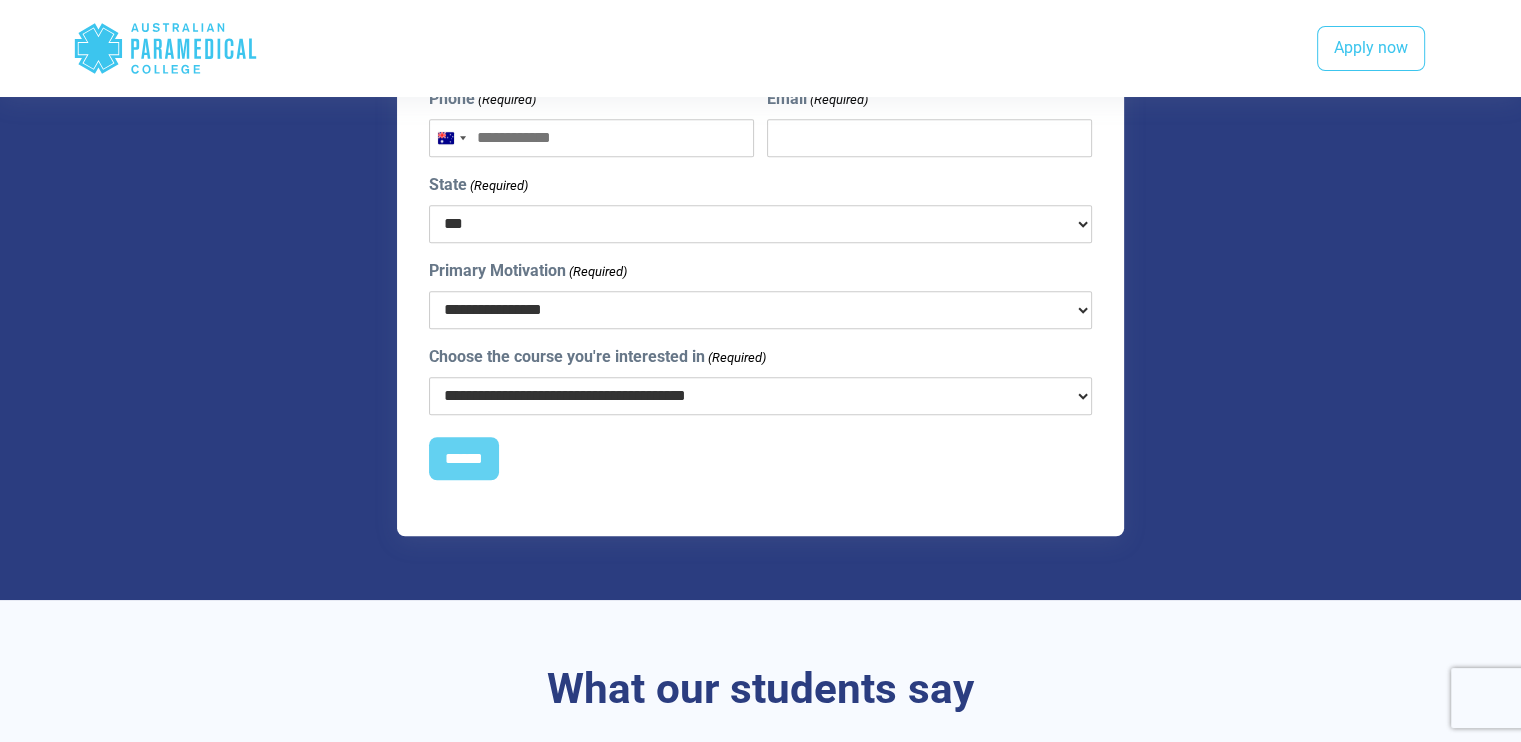 scroll, scrollTop: 1600, scrollLeft: 0, axis: vertical 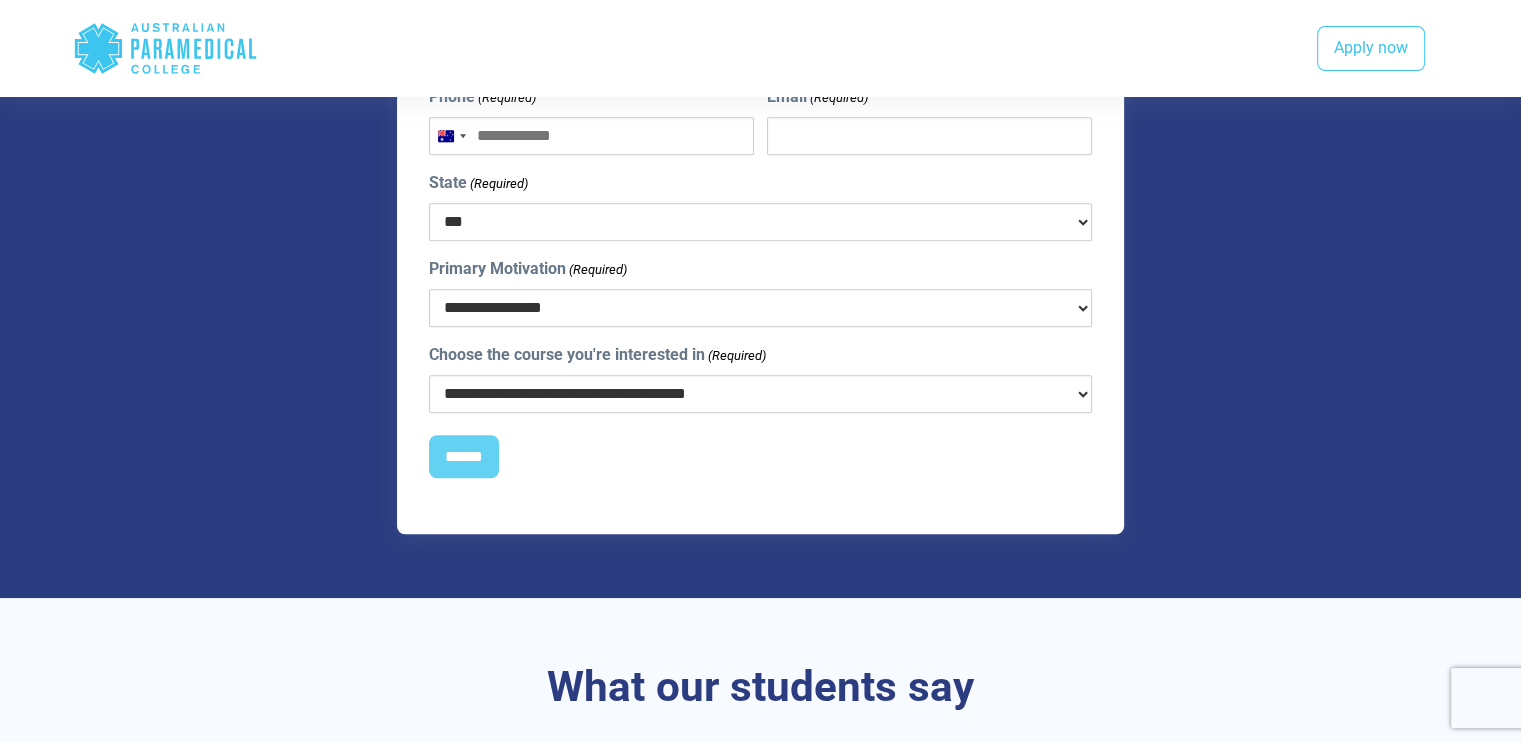 click on "(Required)" at bounding box center [597, 270] 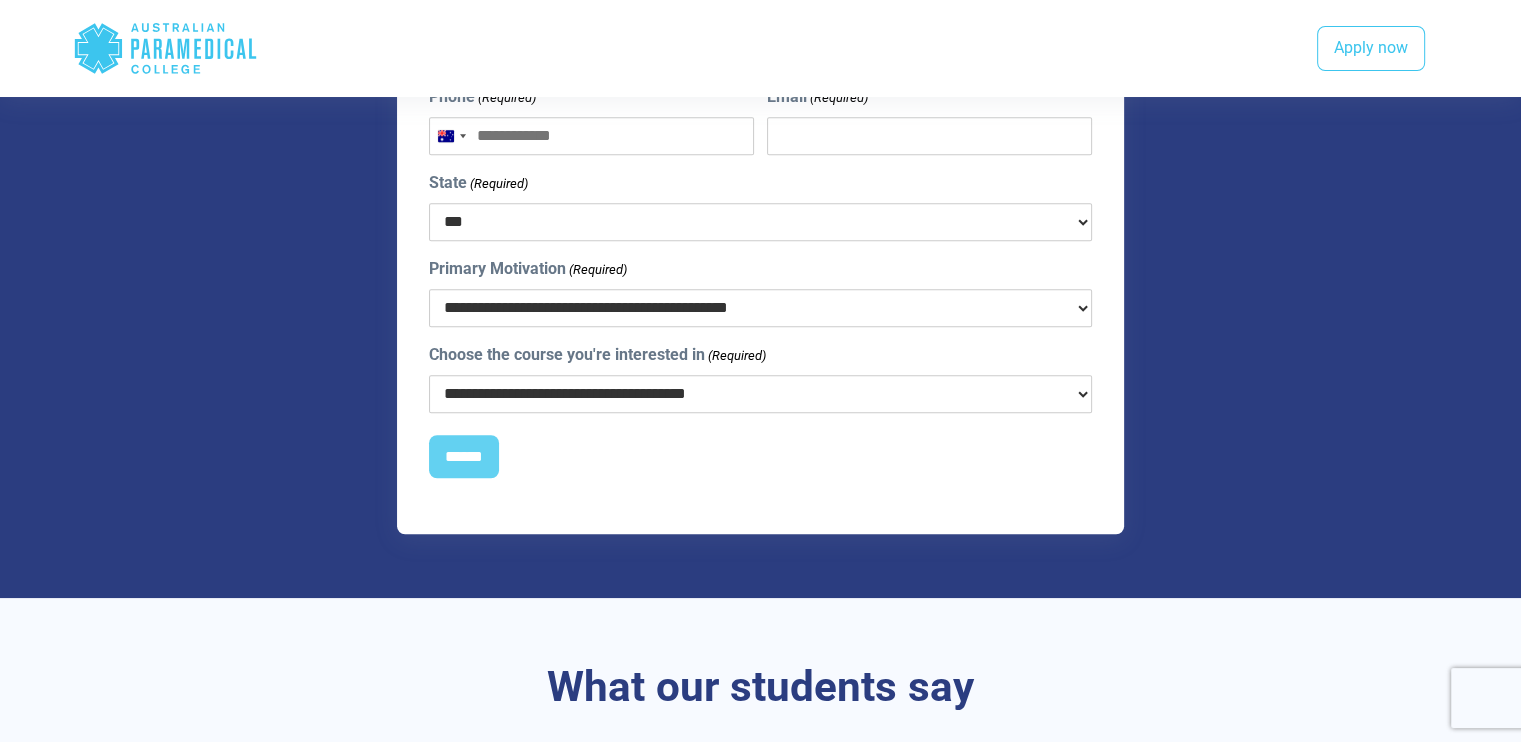click on "**********" at bounding box center (761, 308) 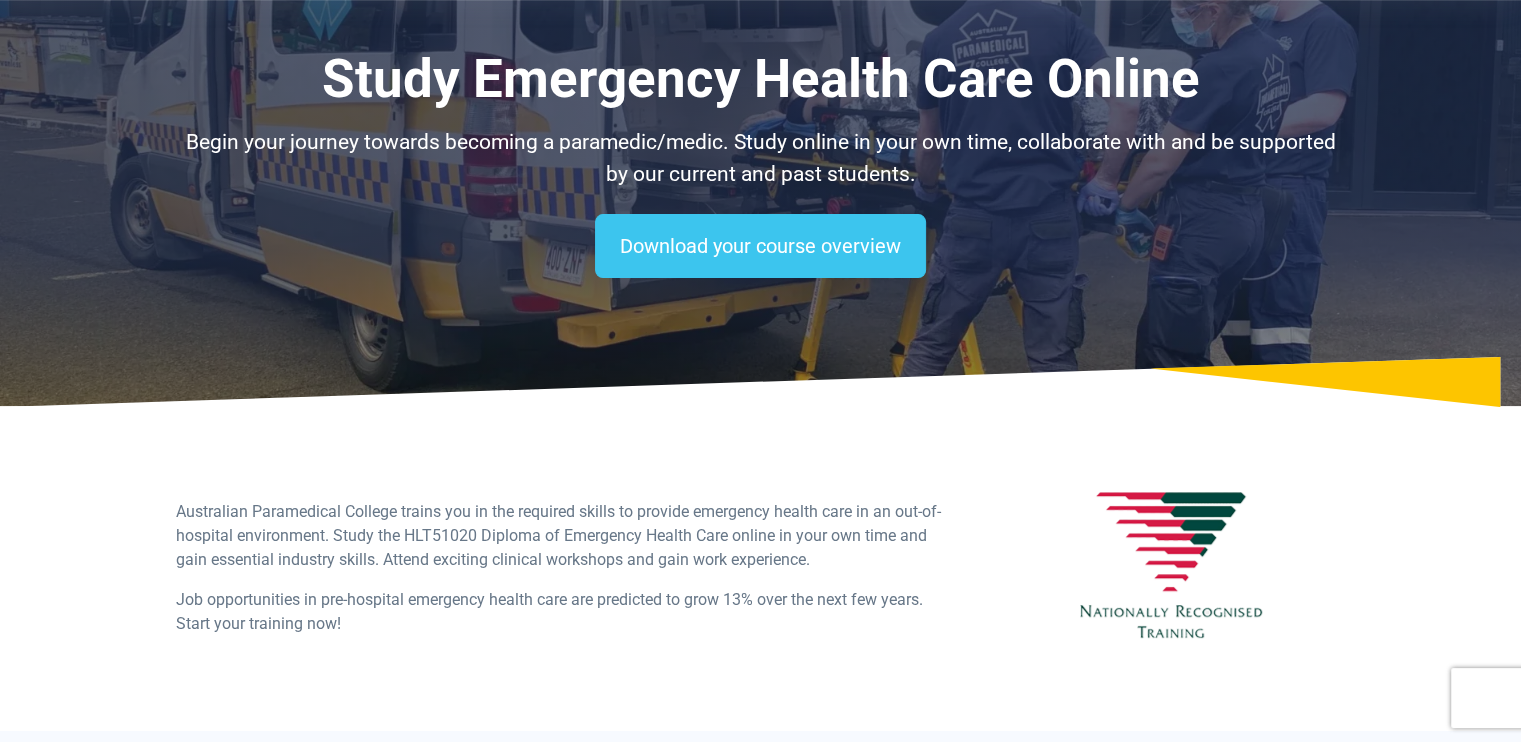 scroll, scrollTop: 0, scrollLeft: 0, axis: both 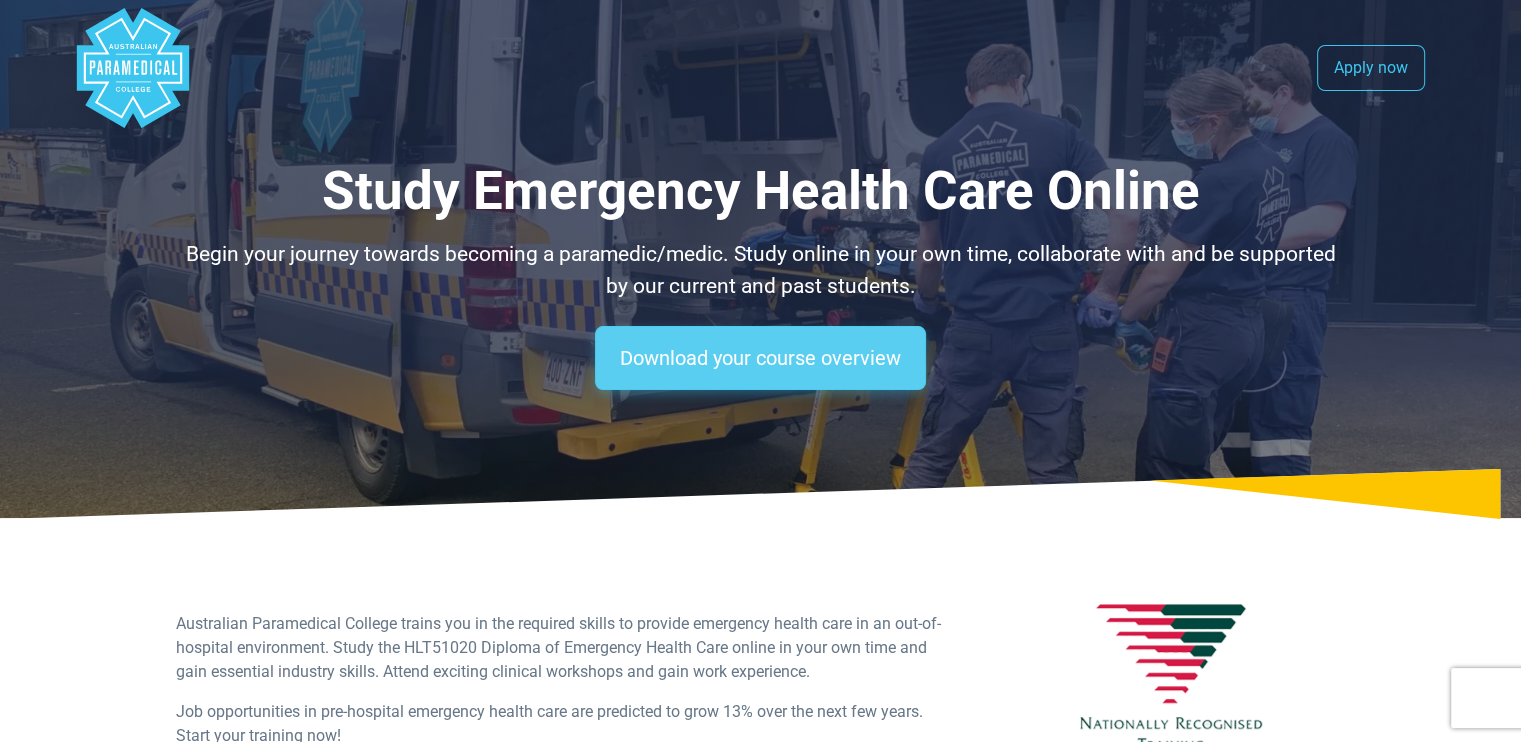 click on "Download your course overview" at bounding box center [760, 358] 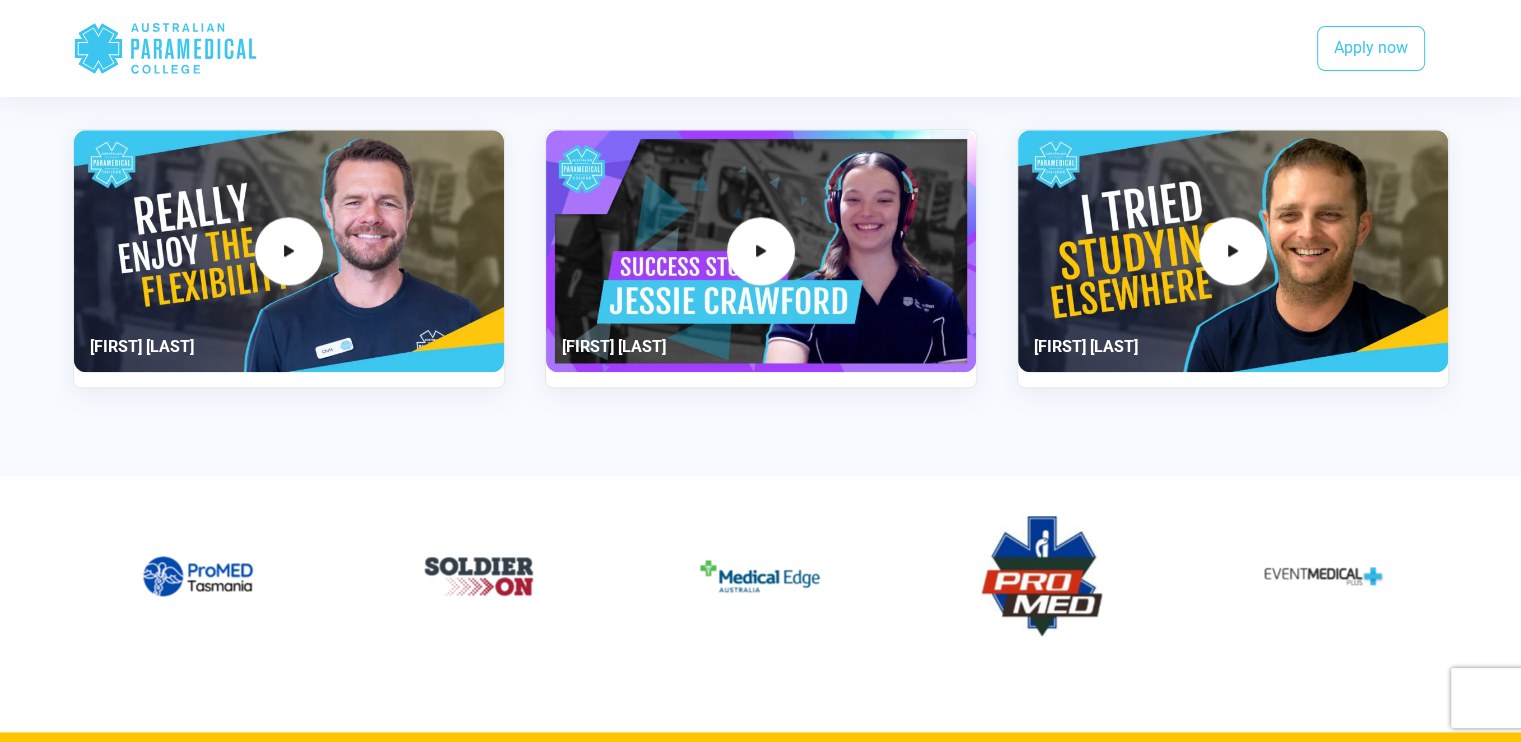 scroll, scrollTop: 2246, scrollLeft: 0, axis: vertical 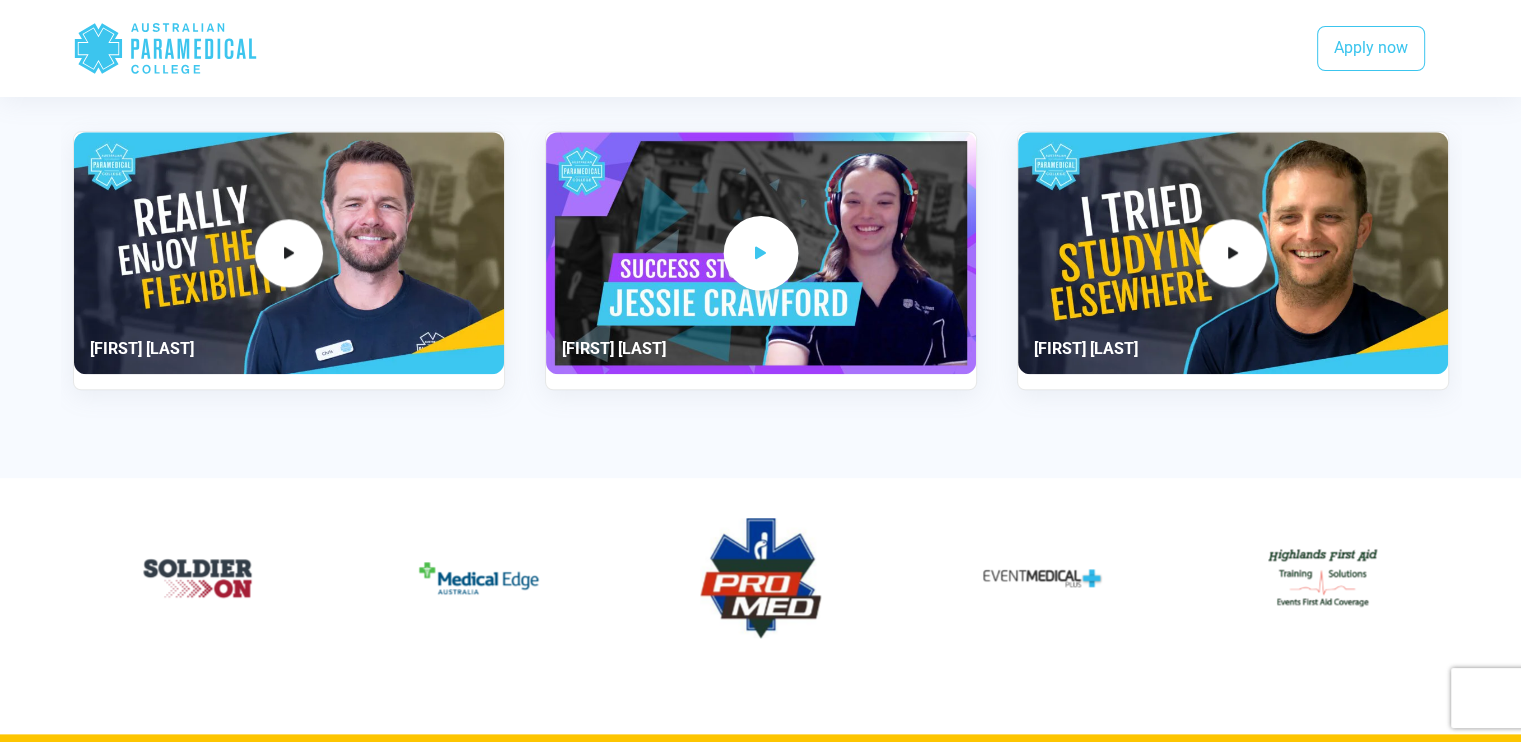 click at bounding box center (760, 253) 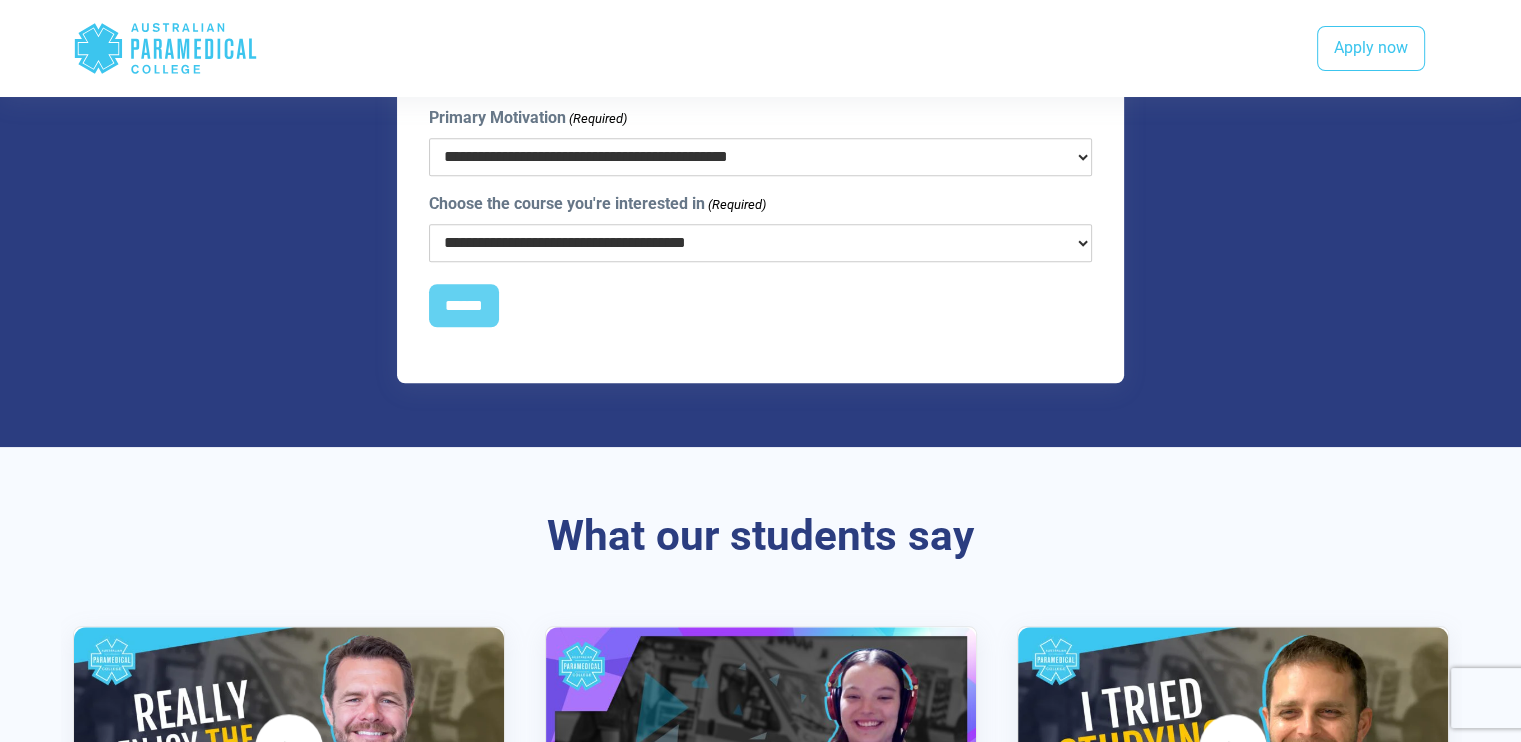 scroll, scrollTop: 1746, scrollLeft: 0, axis: vertical 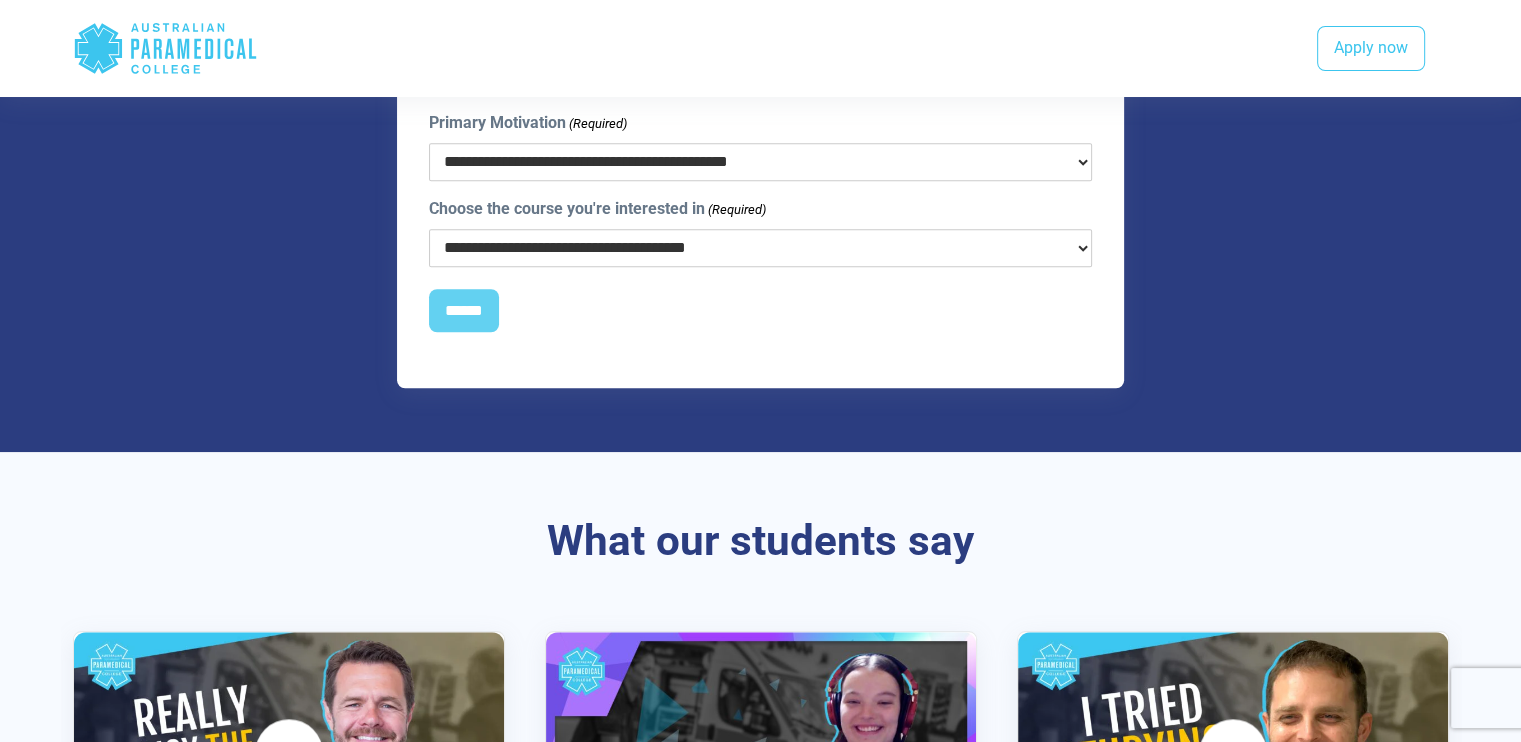 click on "**********" at bounding box center (761, 248) 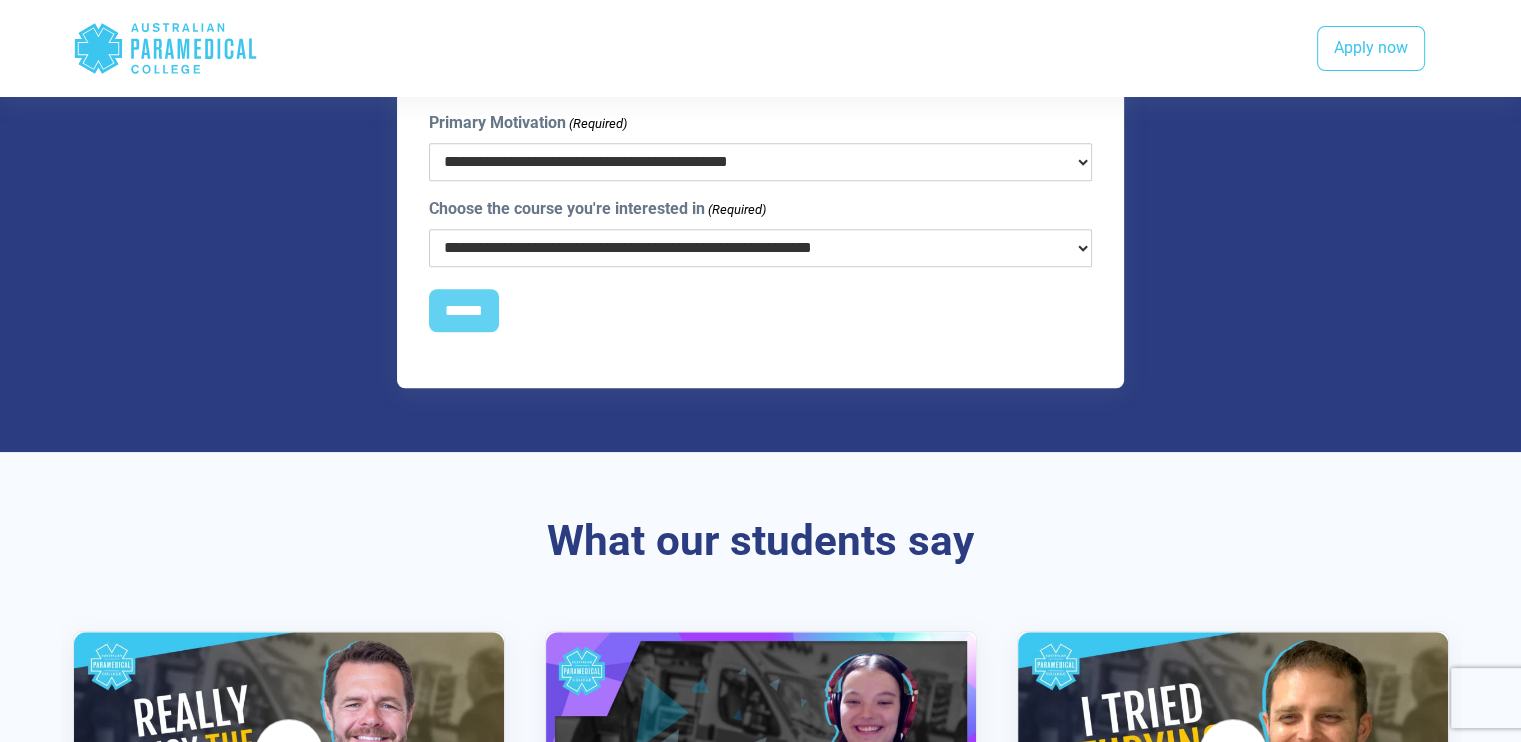 click on "**********" at bounding box center (761, 248) 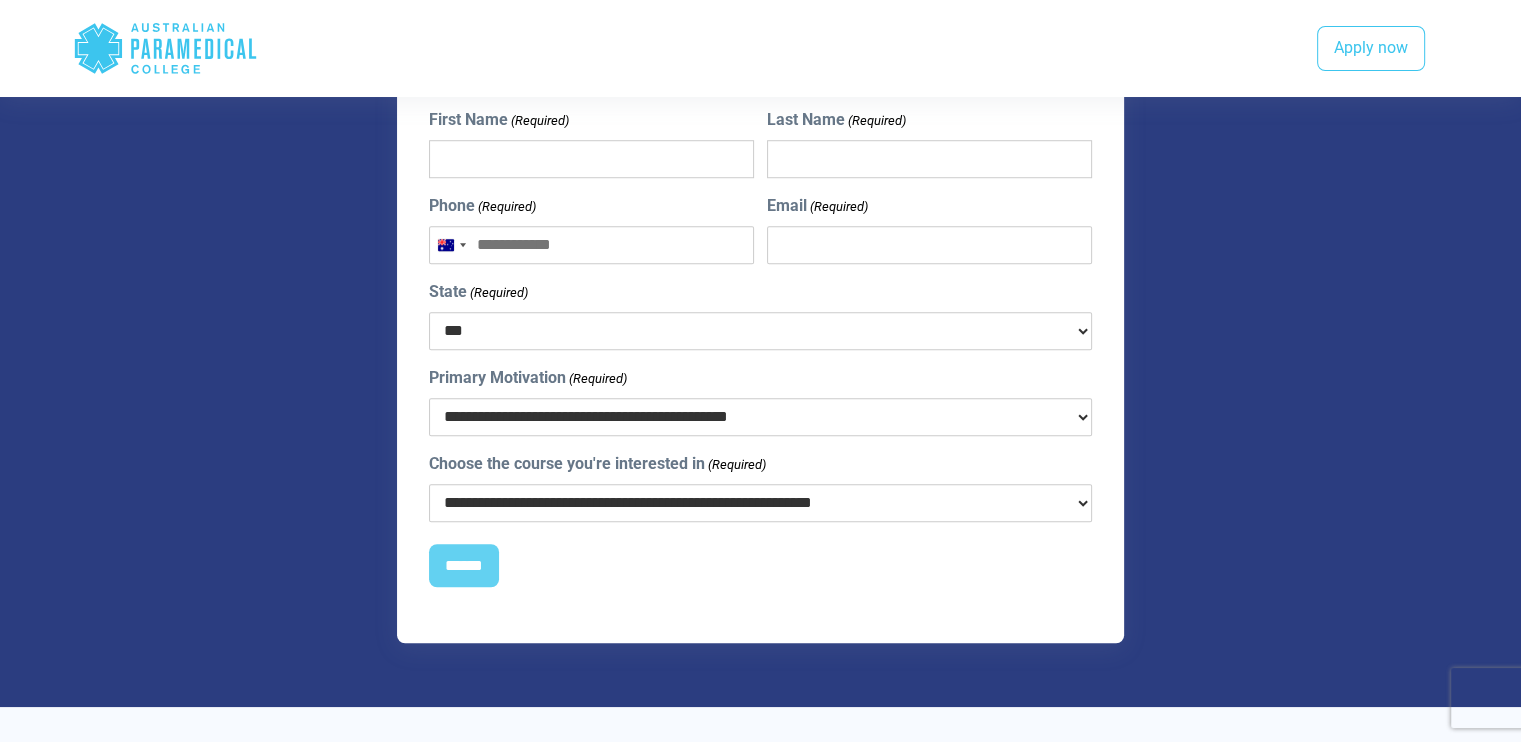scroll, scrollTop: 1446, scrollLeft: 0, axis: vertical 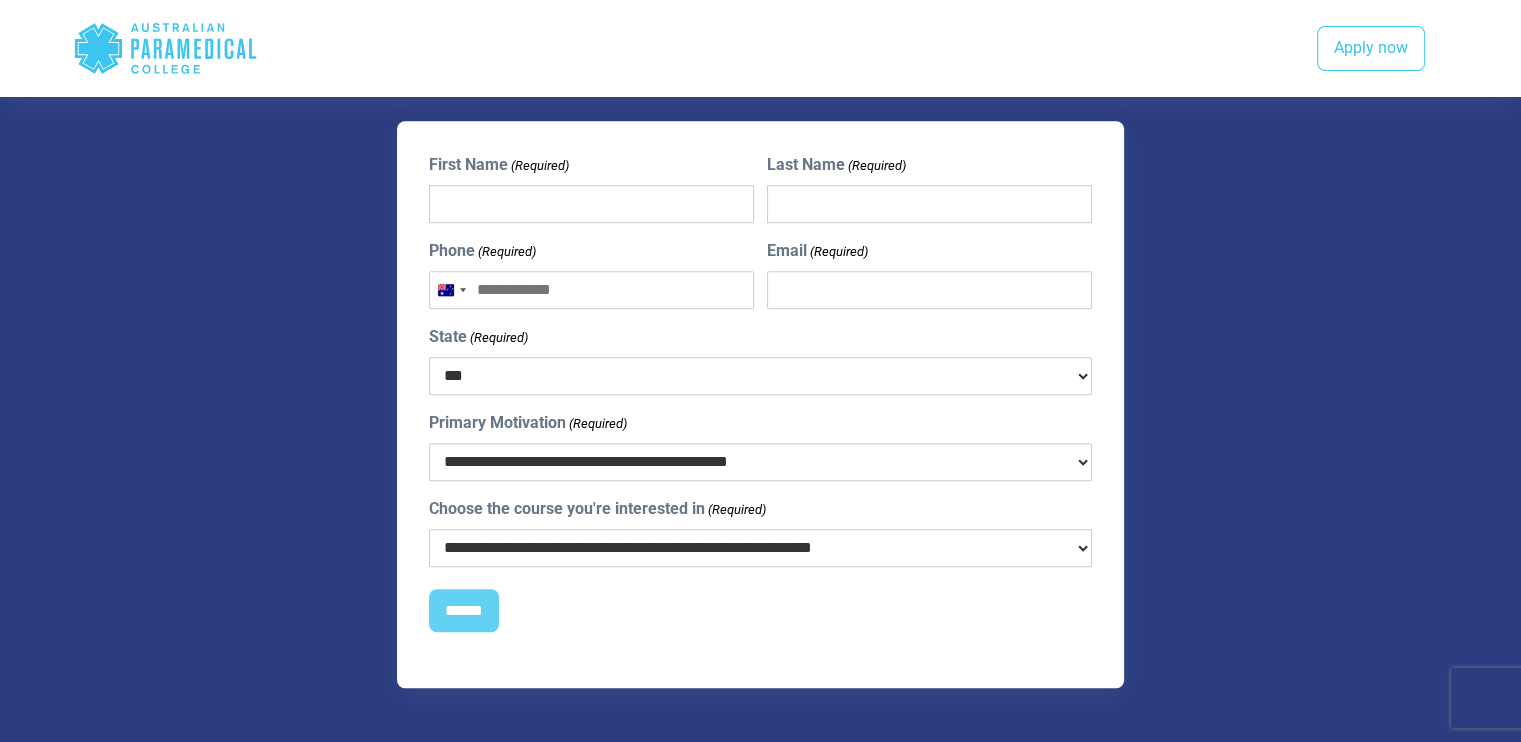 click on "**********" at bounding box center [761, 548] 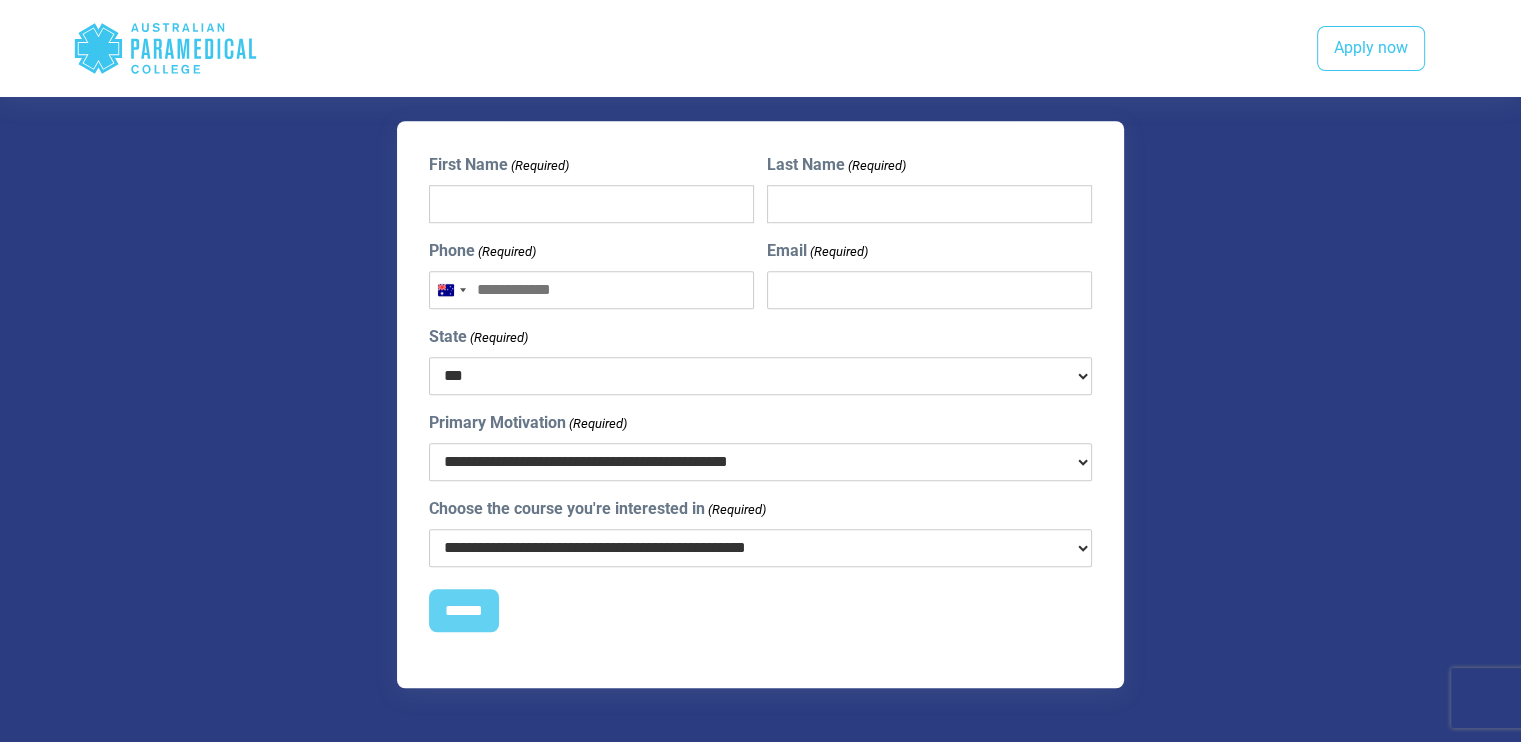 drag, startPoint x: 504, startPoint y: 543, endPoint x: 1031, endPoint y: 527, distance: 527.2428 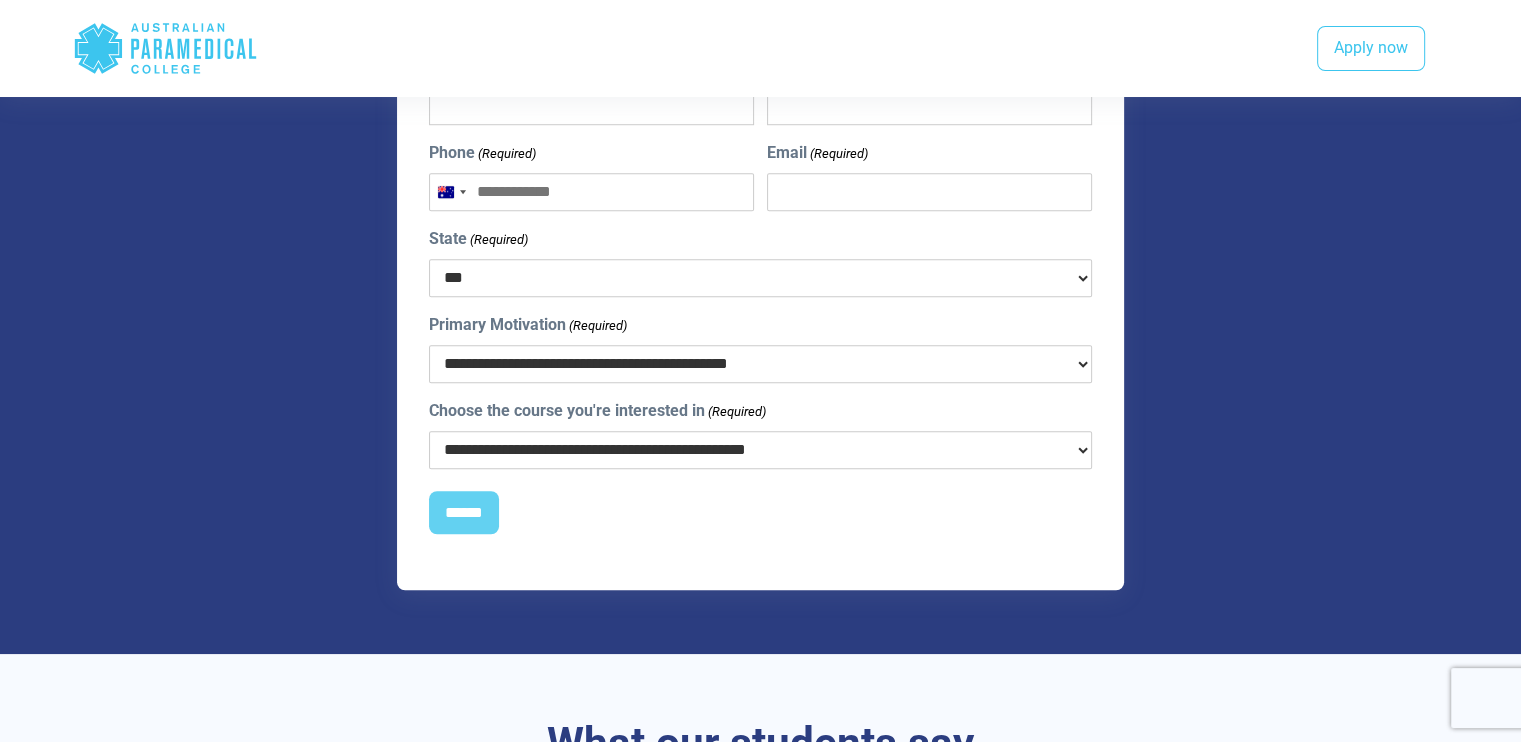 scroll, scrollTop: 1546, scrollLeft: 0, axis: vertical 